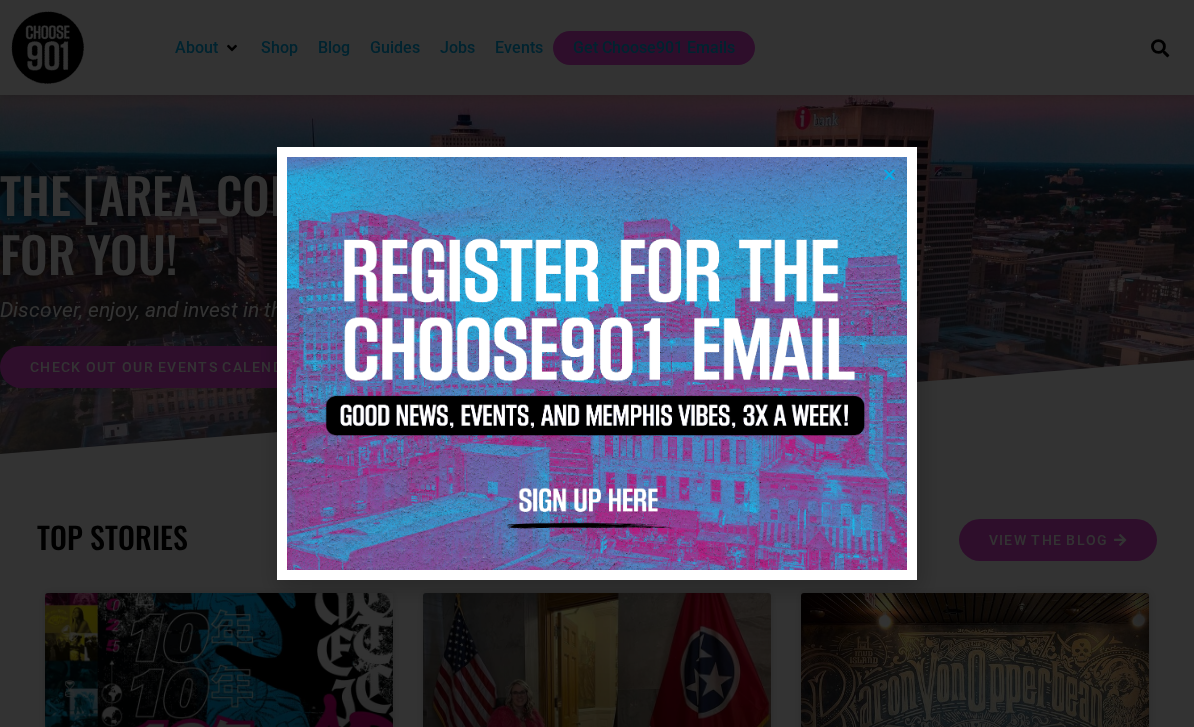 scroll, scrollTop: 0, scrollLeft: 0, axis: both 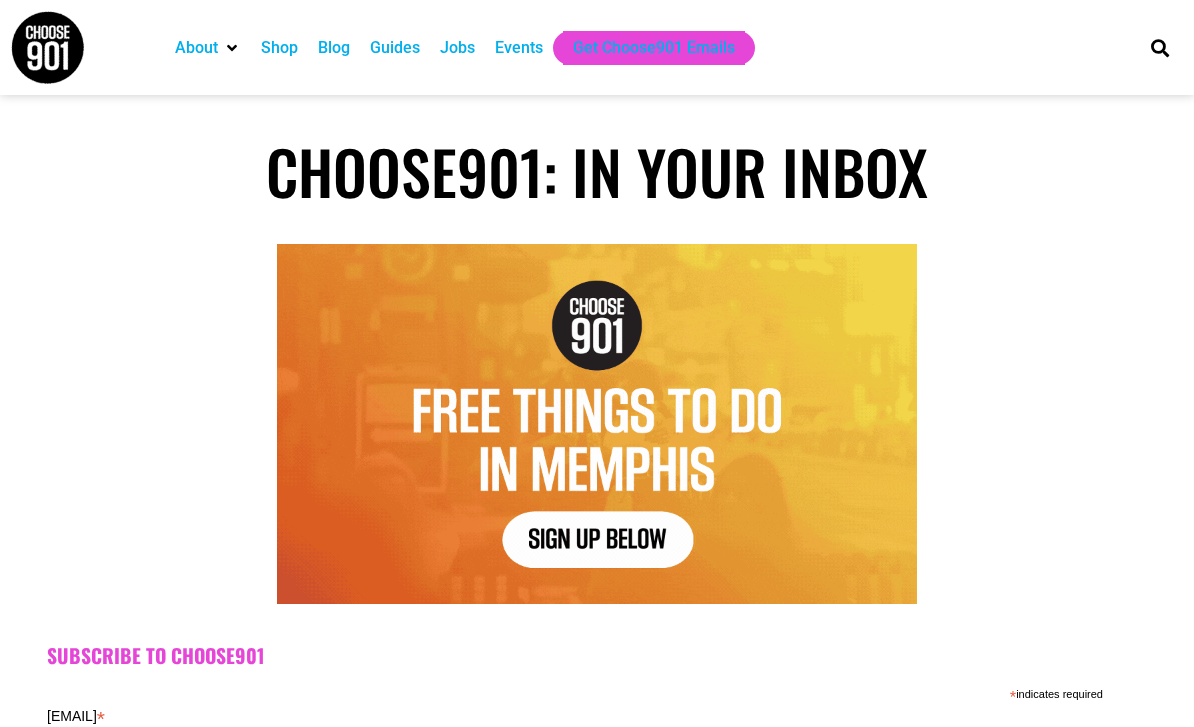 click on "Events" at bounding box center (519, 48) 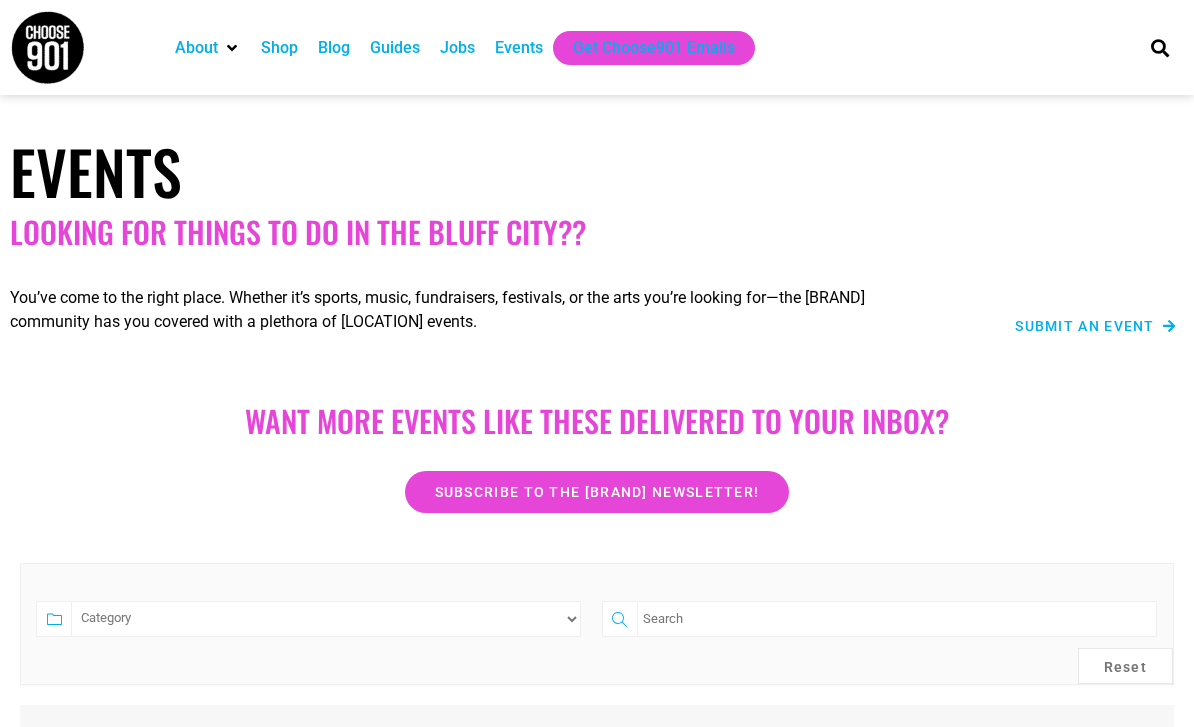 scroll, scrollTop: 0, scrollLeft: 0, axis: both 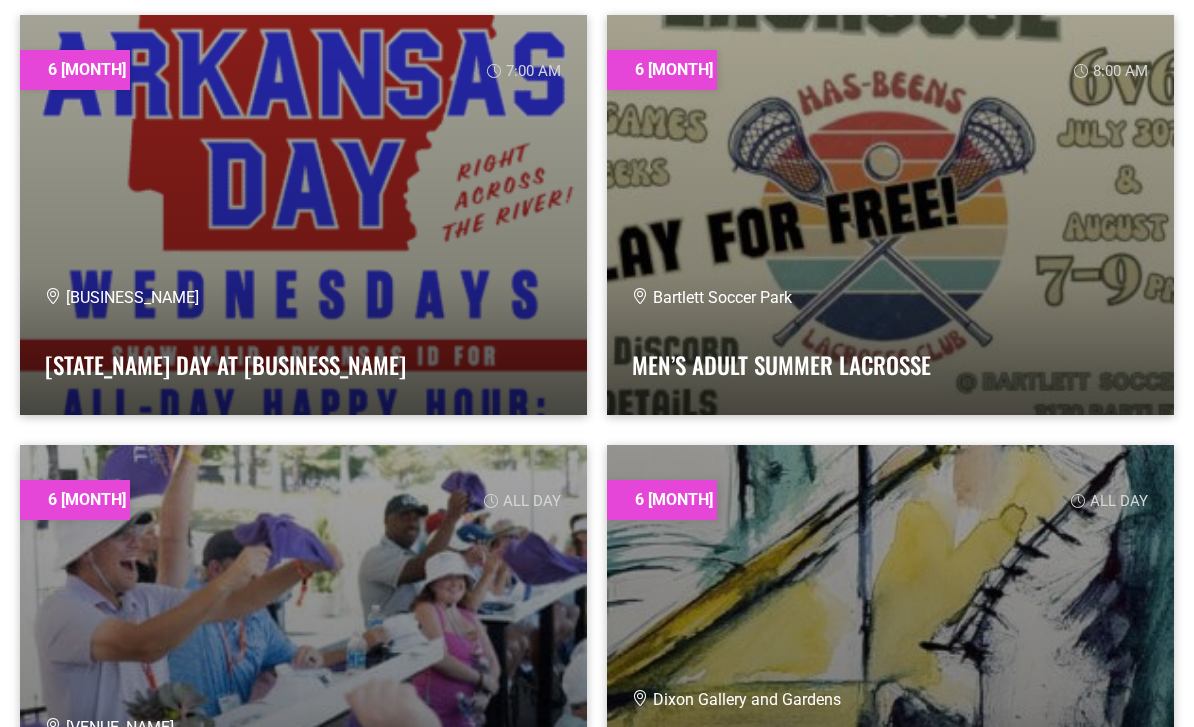 click at bounding box center (303, 645) 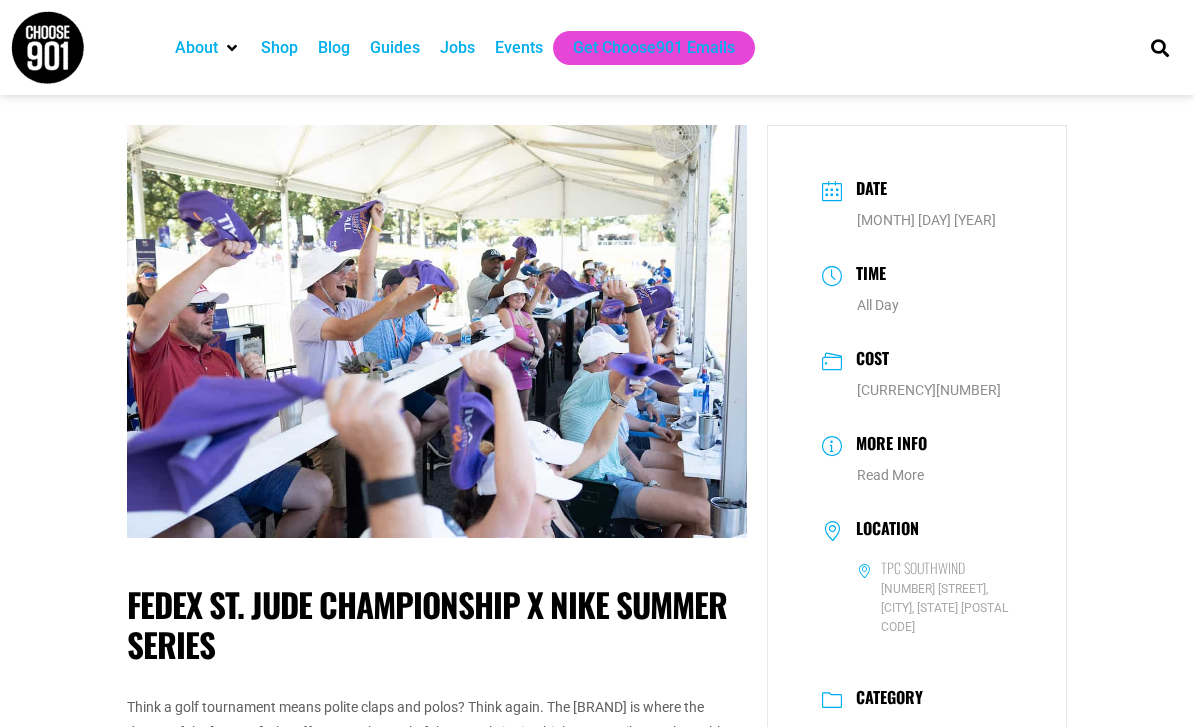scroll, scrollTop: 61, scrollLeft: 0, axis: vertical 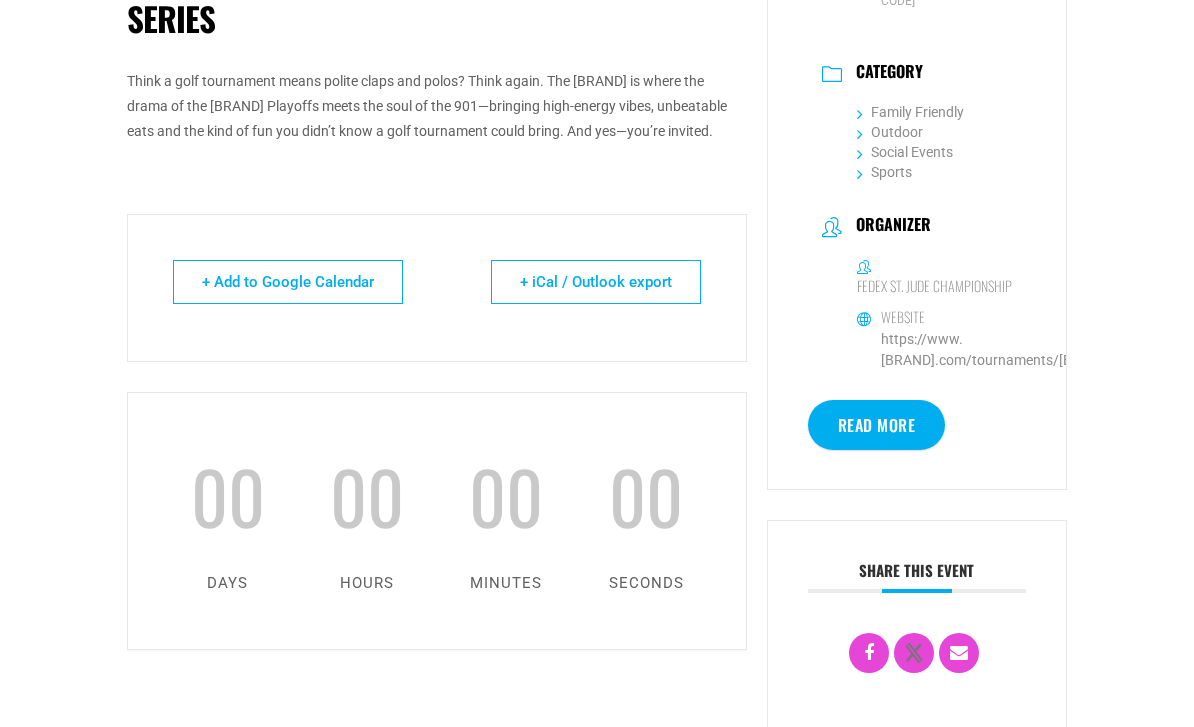 click on "https://www.pgatour.com/tournaments/fedex-st-jude-championship.html" at bounding box center [1043, 350] 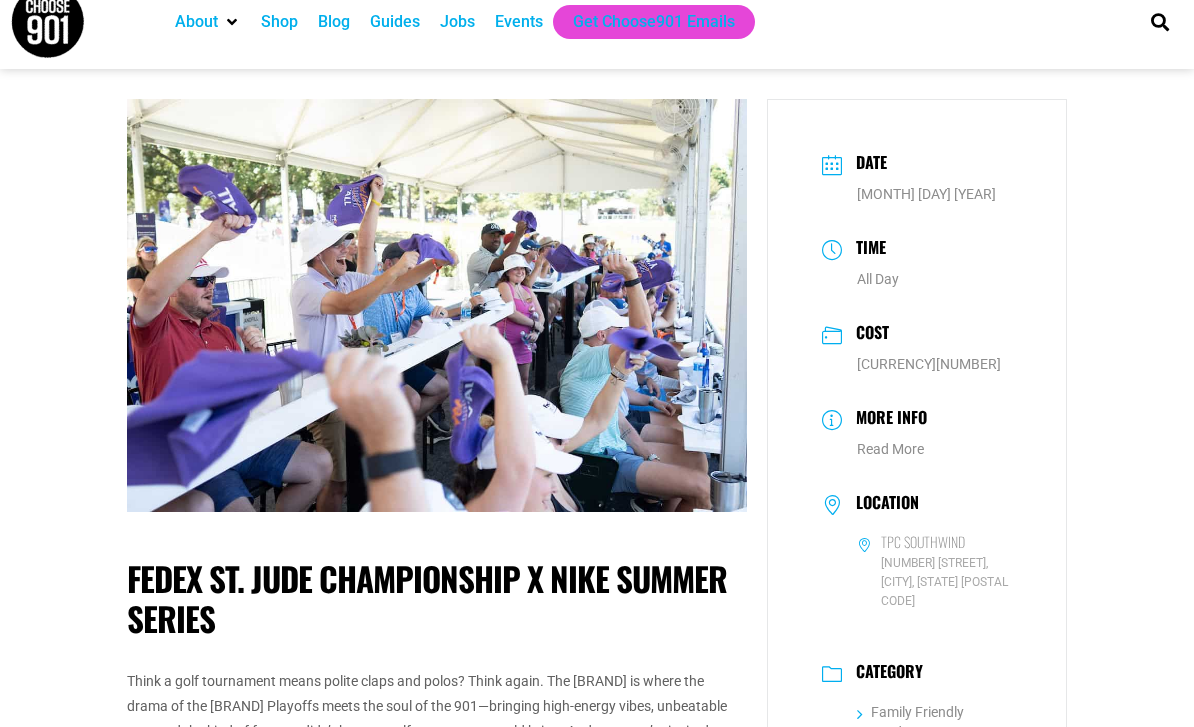 scroll, scrollTop: 25, scrollLeft: 0, axis: vertical 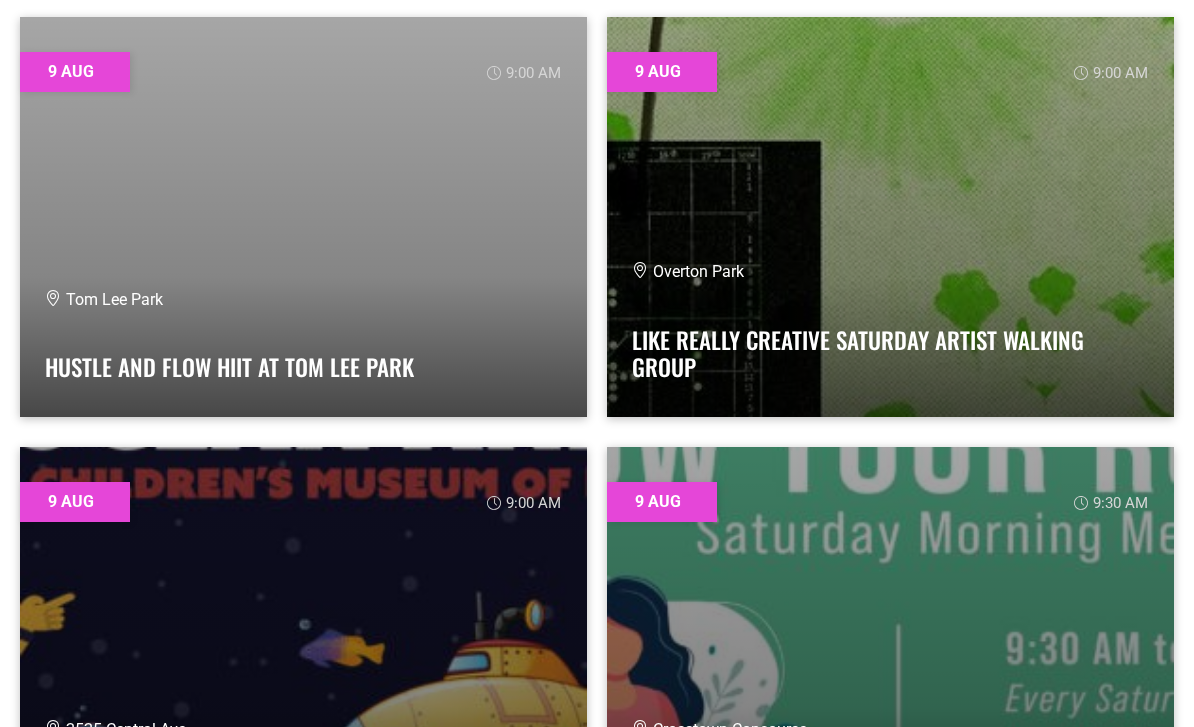 click on "Overton Park
Like Really Creative Saturday Artist Walking Group" at bounding box center [890, 326] 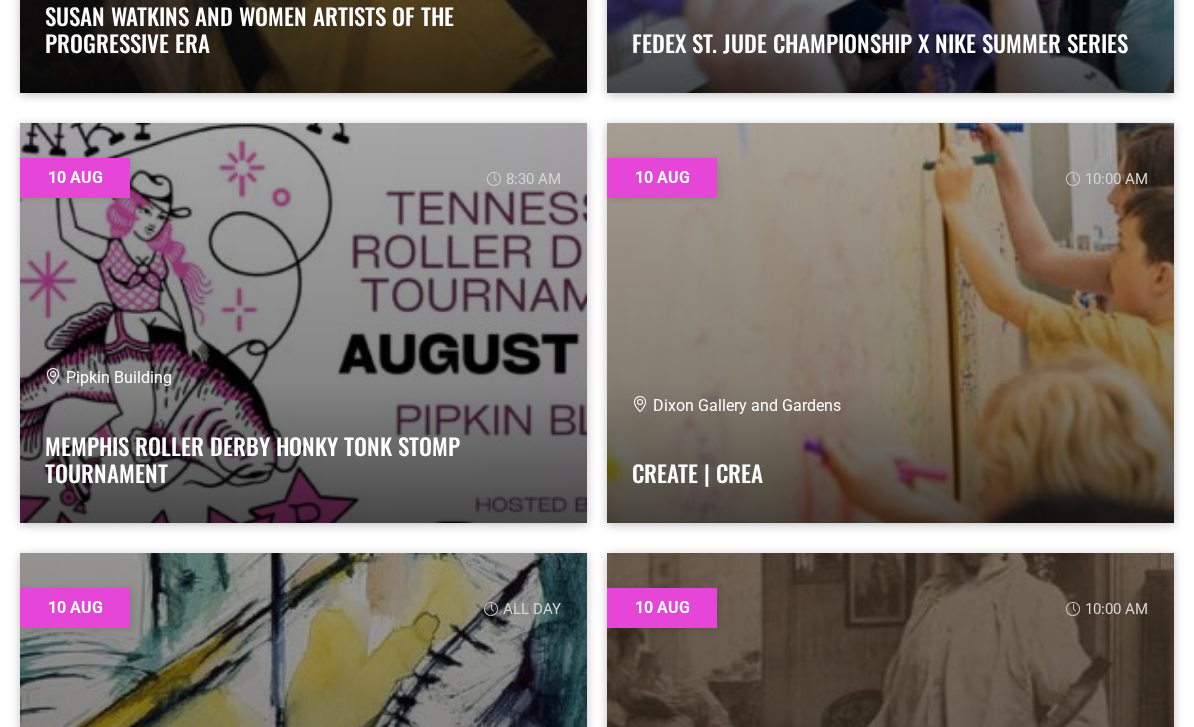 scroll, scrollTop: 20884, scrollLeft: 0, axis: vertical 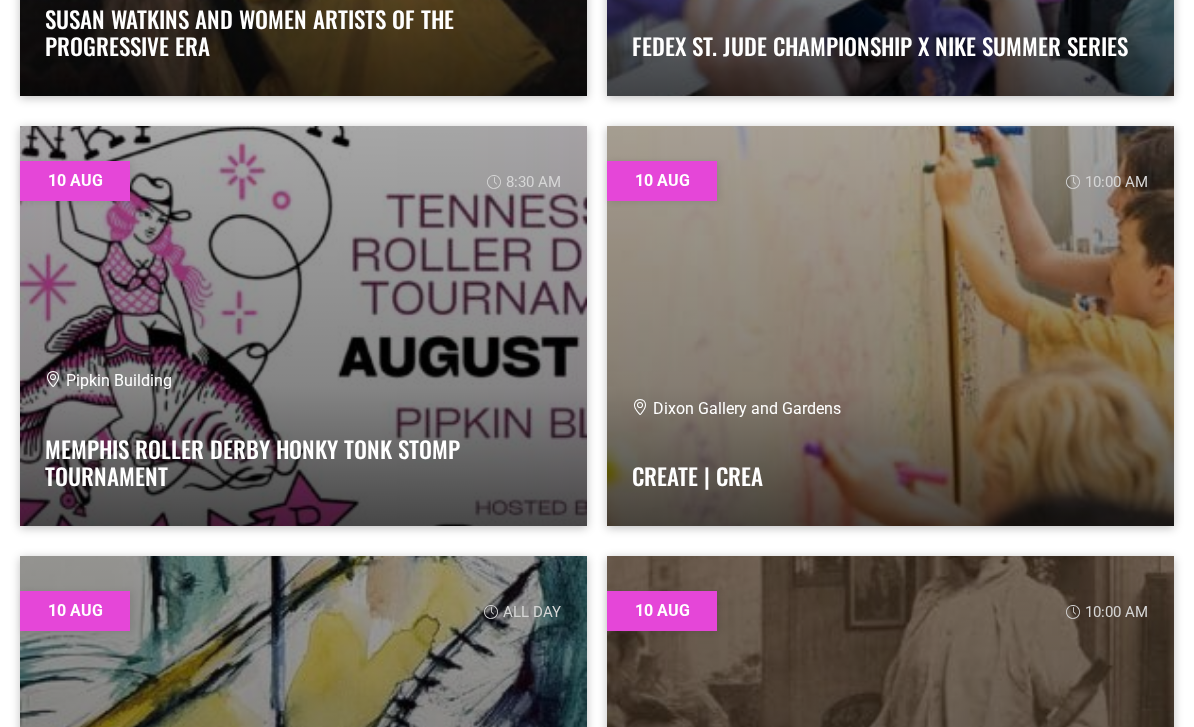 click on "CREATE | CREA" at bounding box center [890, 471] 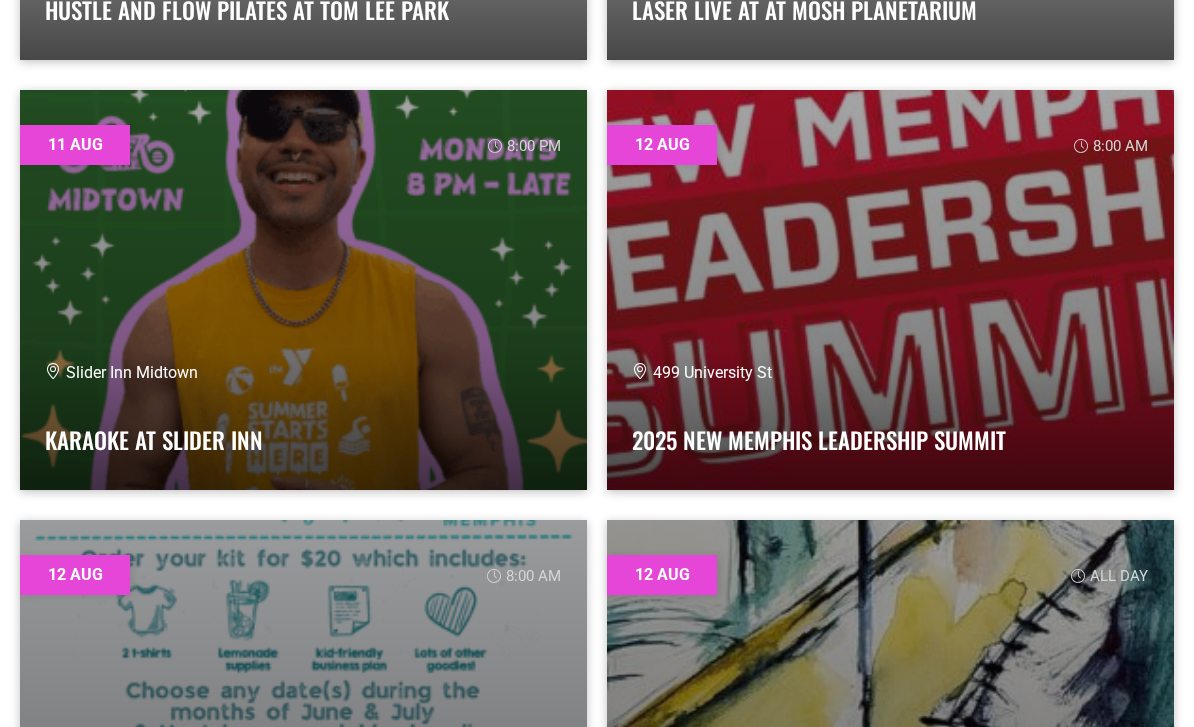 scroll, scrollTop: 25207, scrollLeft: 0, axis: vertical 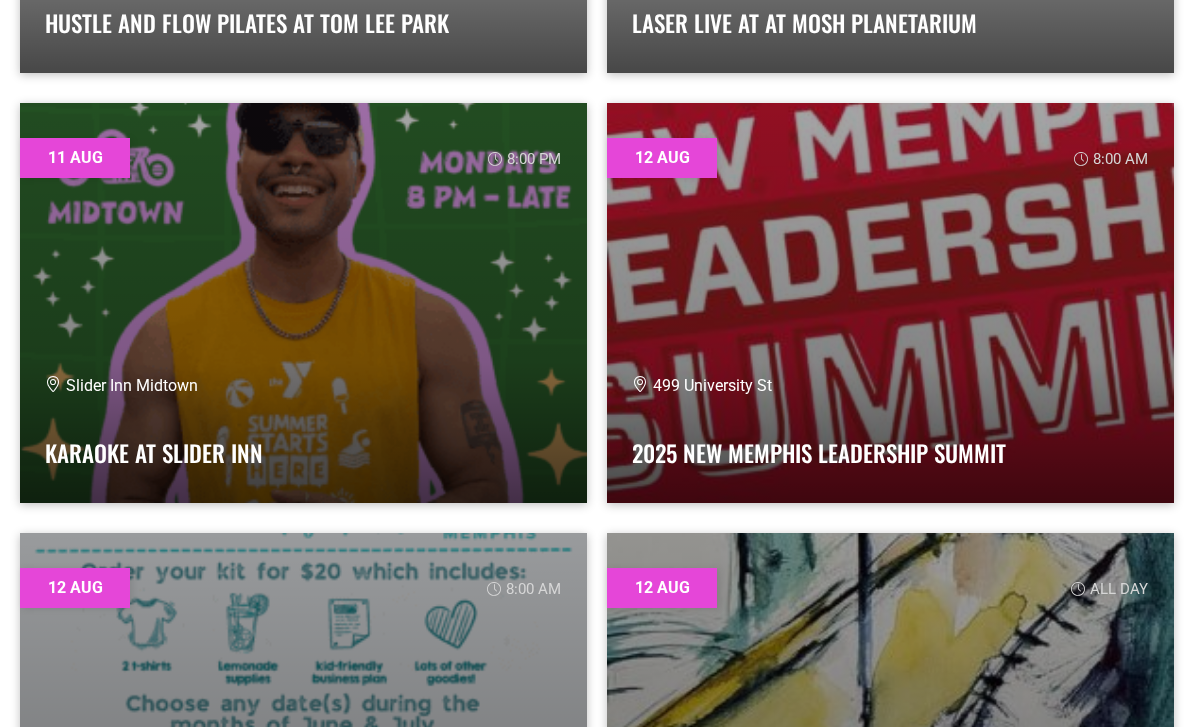 click on "2025 New Memphis Leadership Summit" at bounding box center (890, 448) 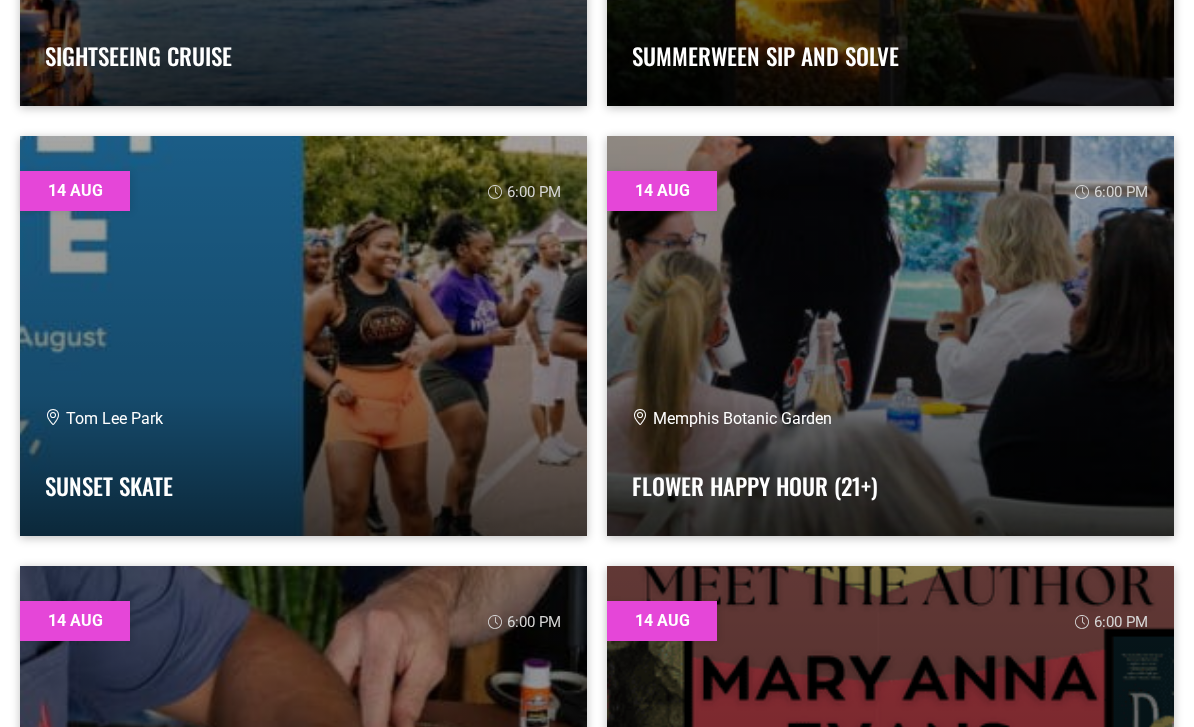 scroll, scrollTop: 31624, scrollLeft: 0, axis: vertical 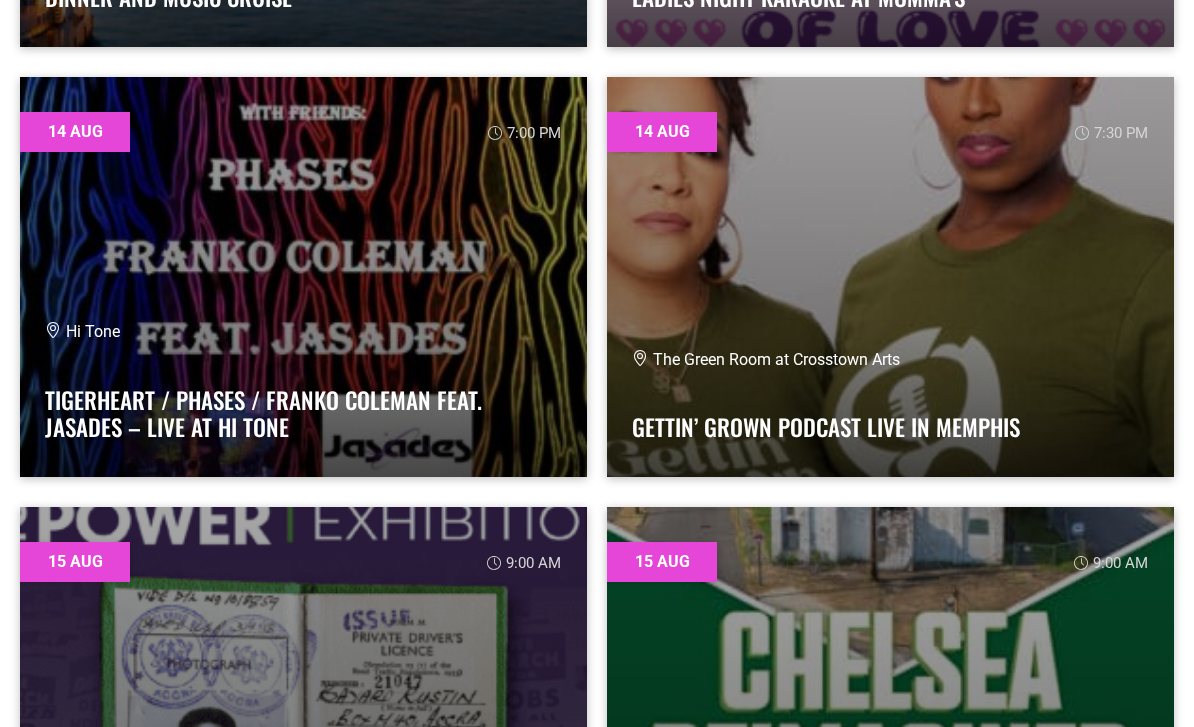 click on "Gettin’ Grown Podcast Live in Memphis" at bounding box center (890, 422) 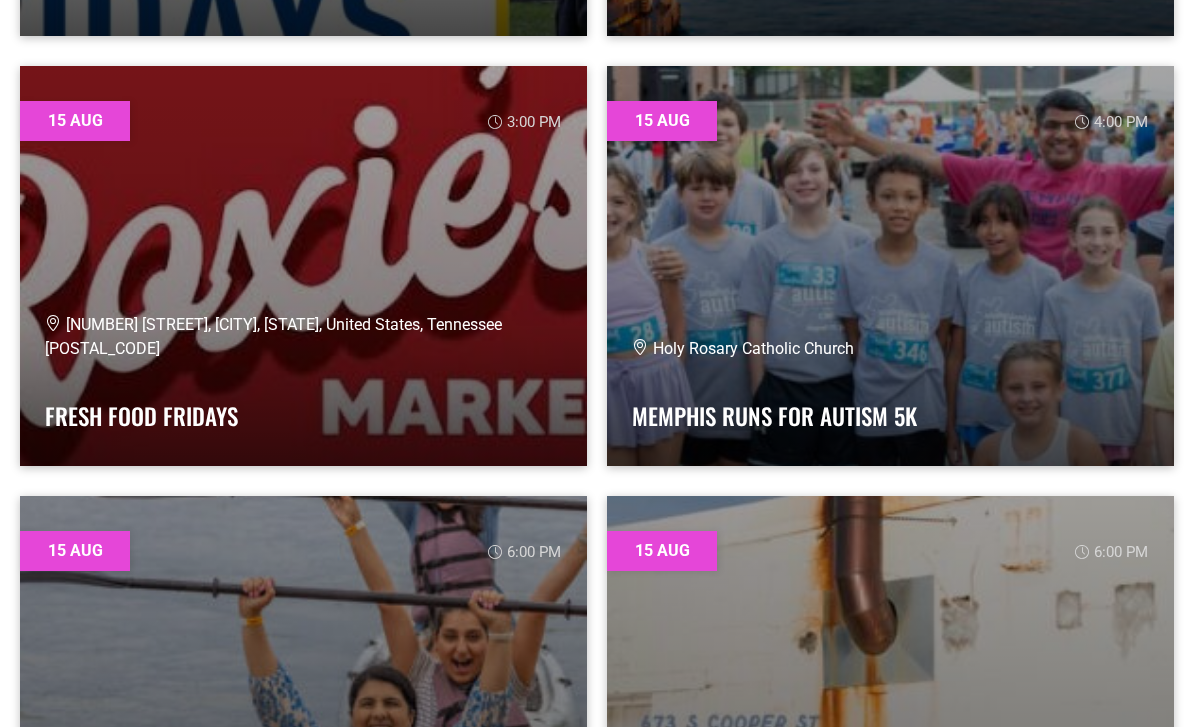 scroll, scrollTop: 35133, scrollLeft: 0, axis: vertical 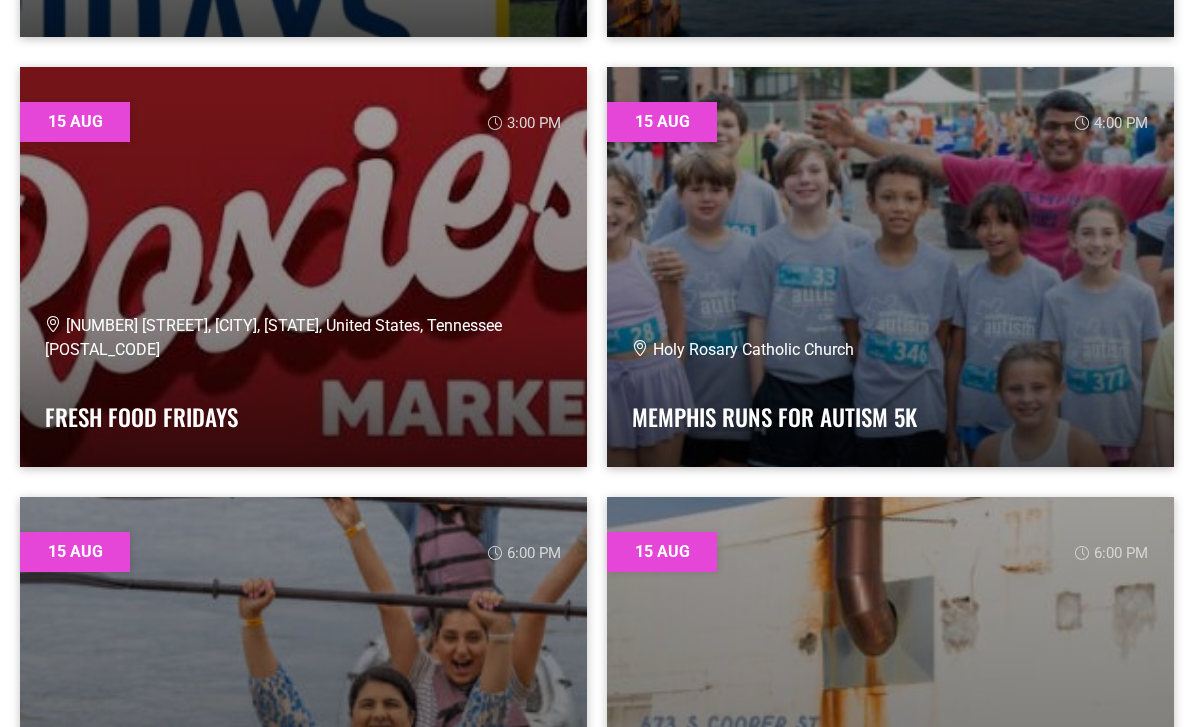 click on "Memphis Runs for Autism 5k" at bounding box center [890, 412] 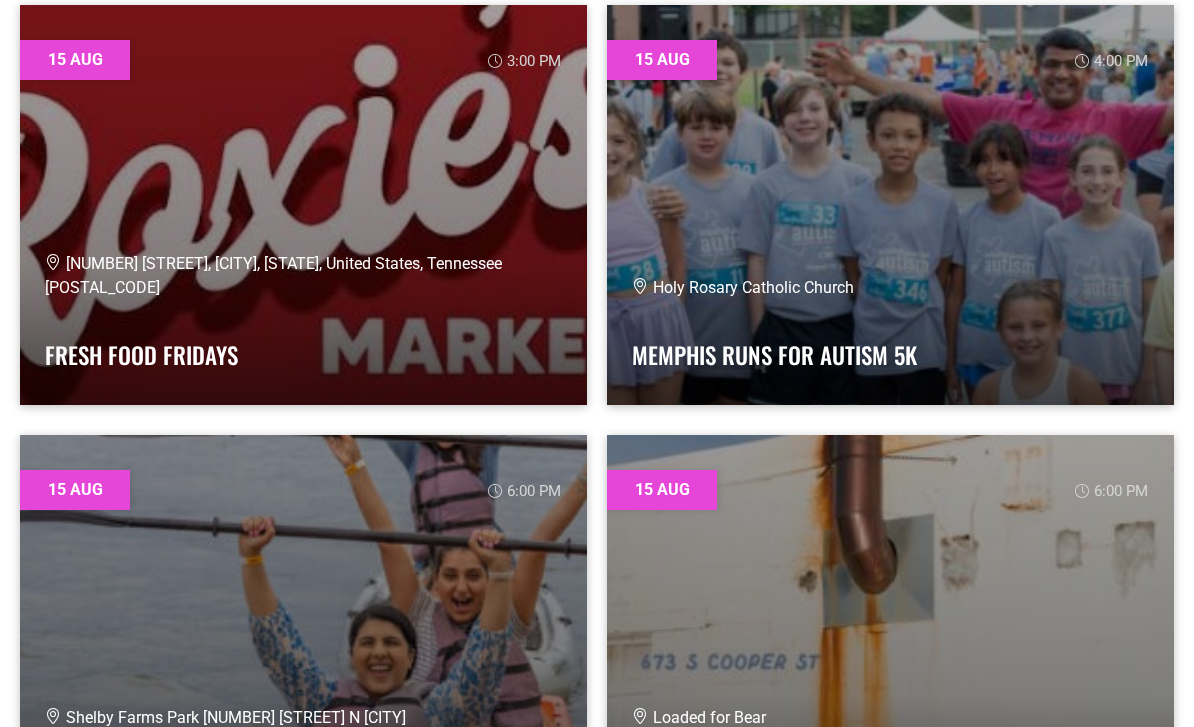 scroll, scrollTop: 35198, scrollLeft: 0, axis: vertical 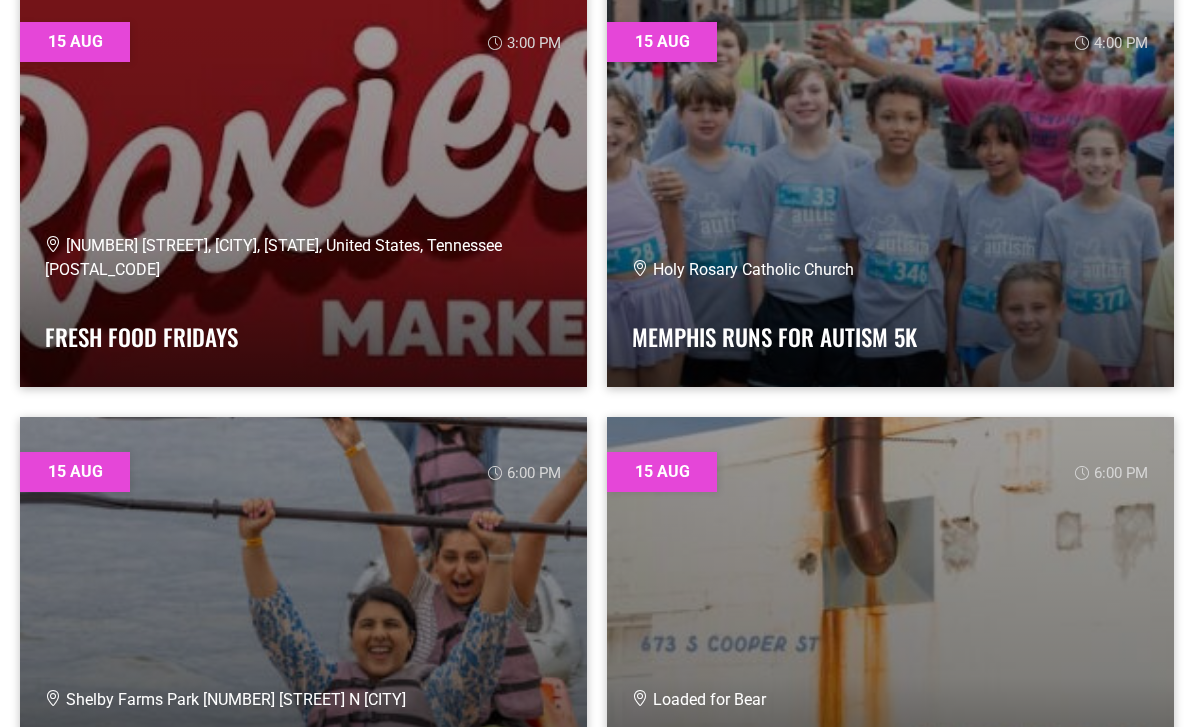 click on "Memphis Runs for Autism 5k" at bounding box center (890, 332) 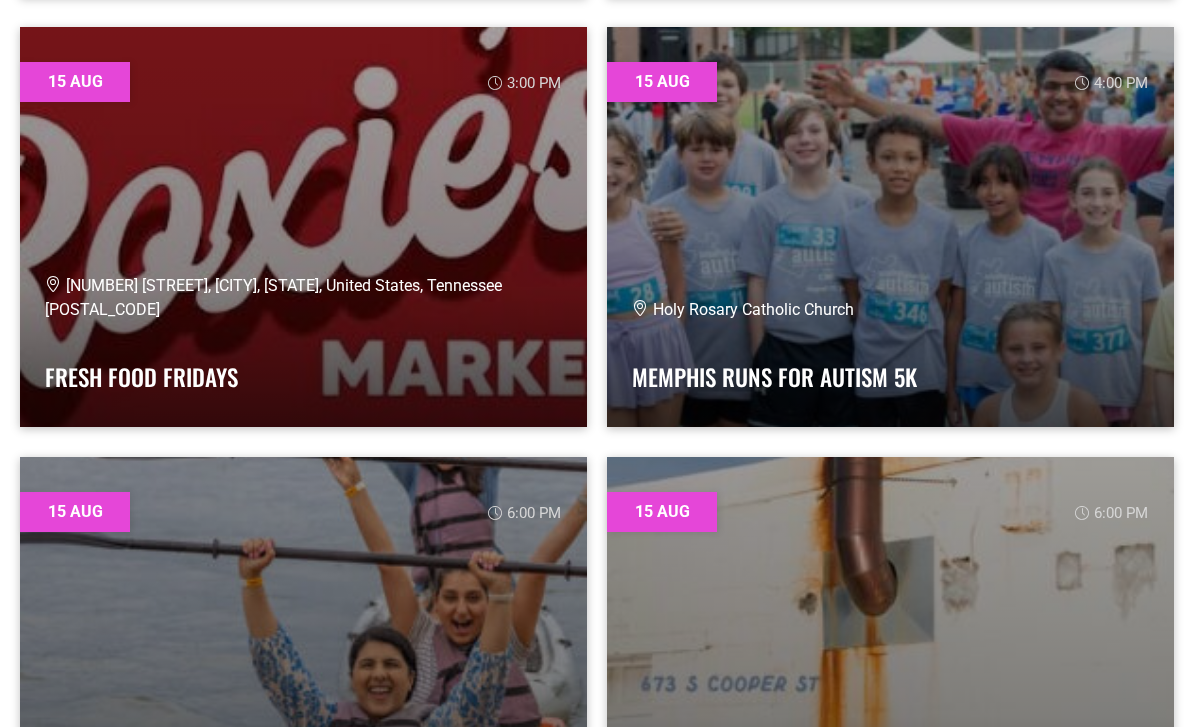 scroll, scrollTop: 35173, scrollLeft: 0, axis: vertical 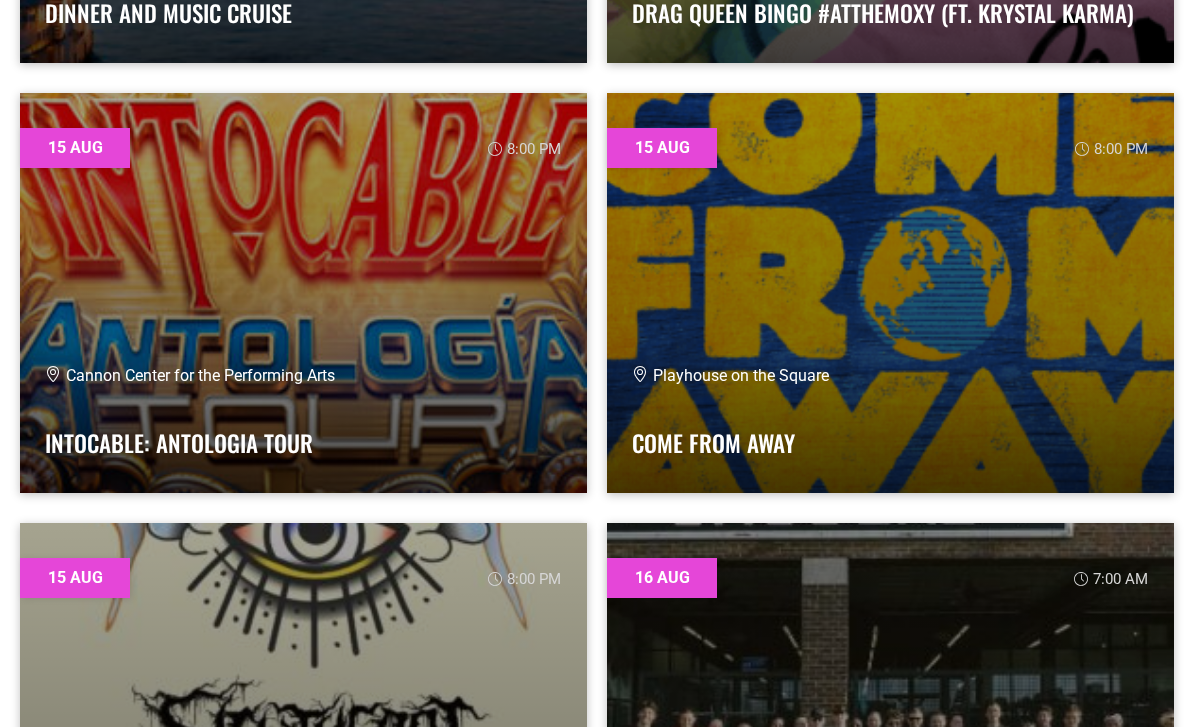 click at bounding box center (890, 293) 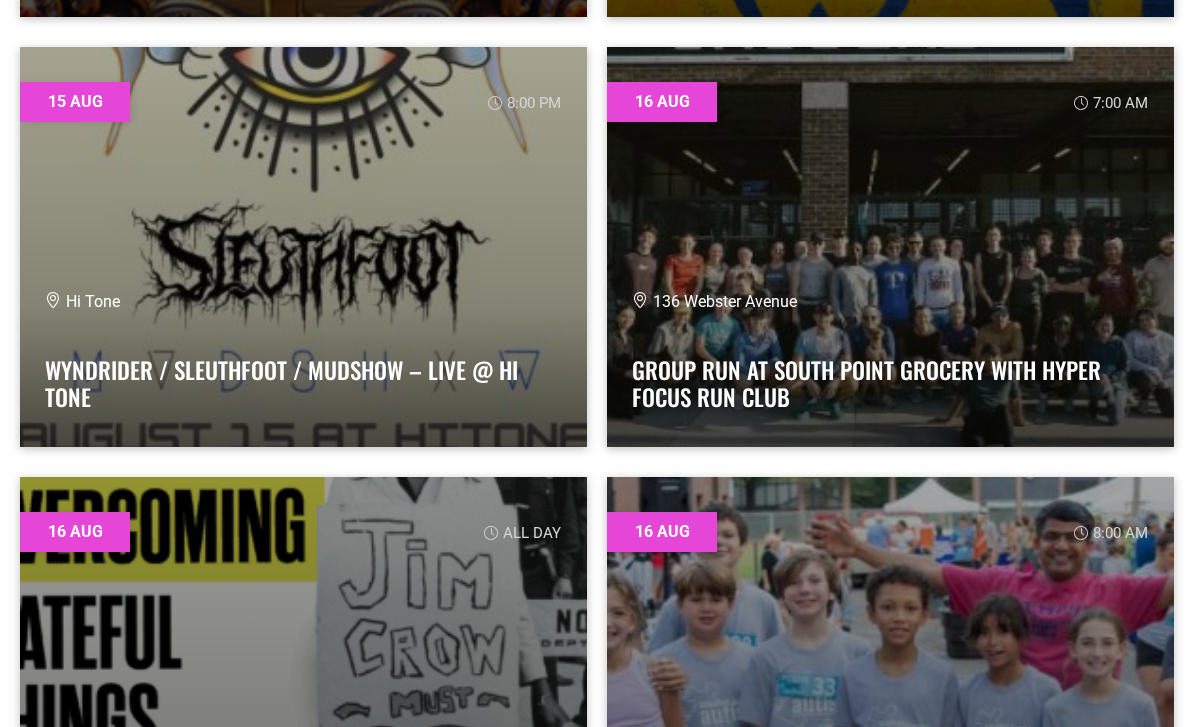 scroll, scrollTop: 36860, scrollLeft: 0, axis: vertical 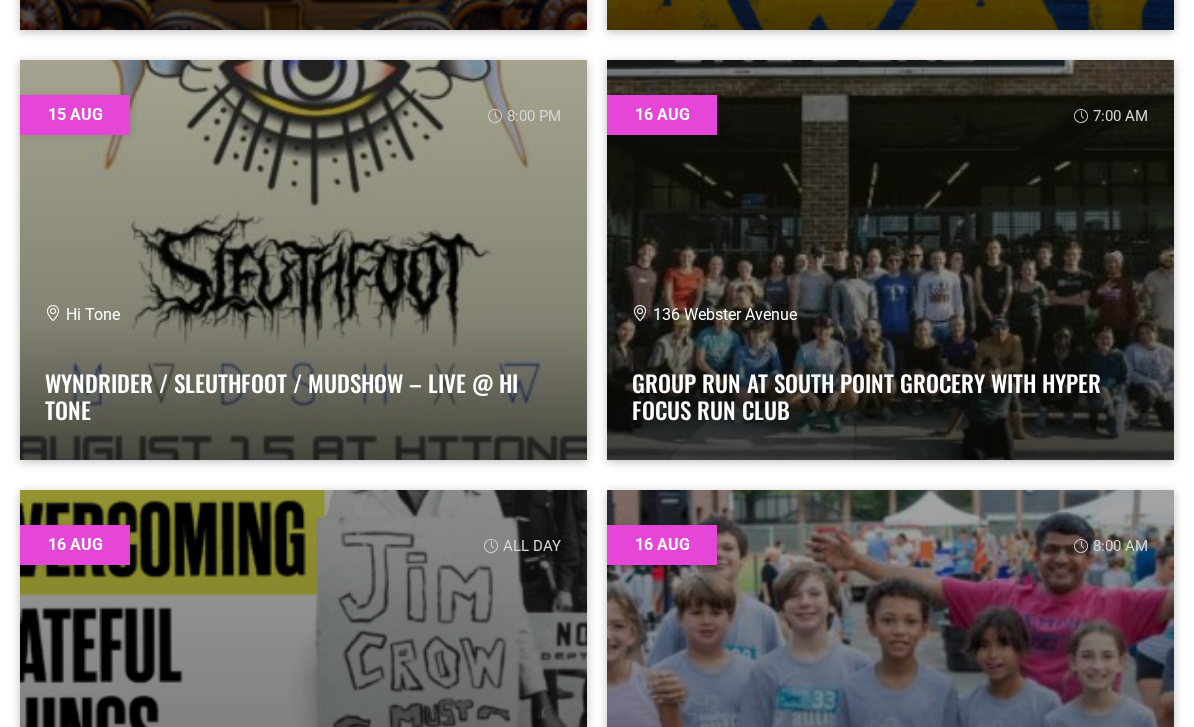 click at bounding box center (303, 260) 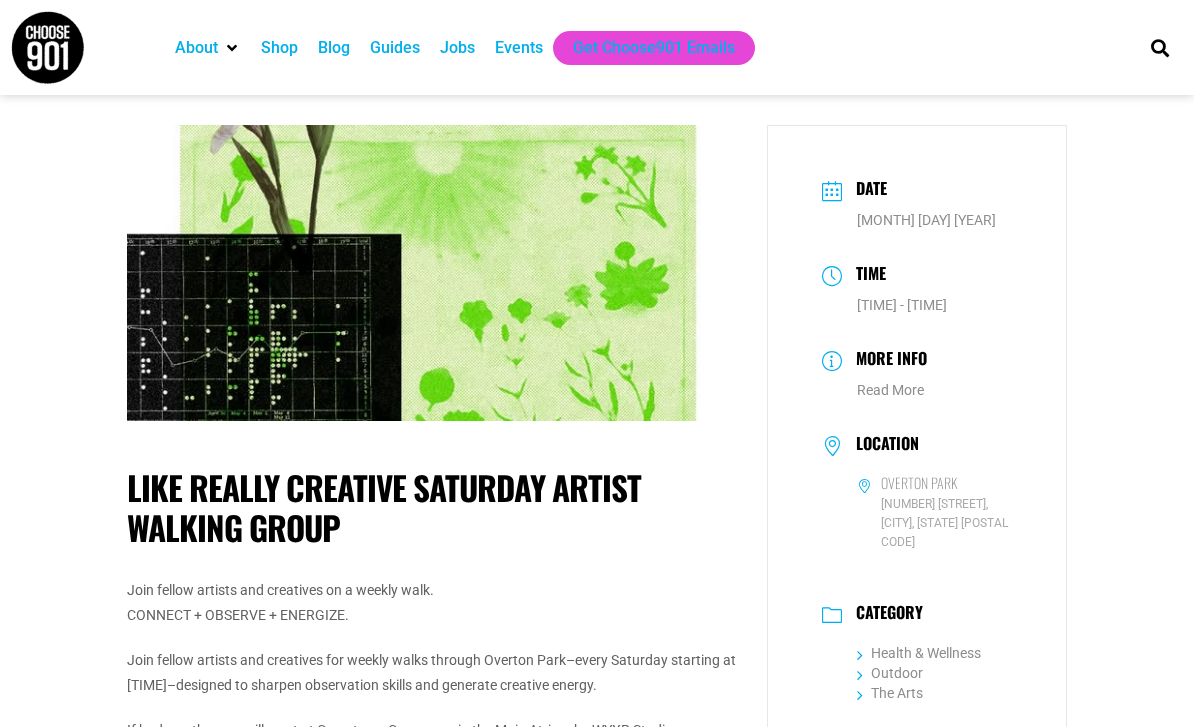 scroll, scrollTop: 0, scrollLeft: 0, axis: both 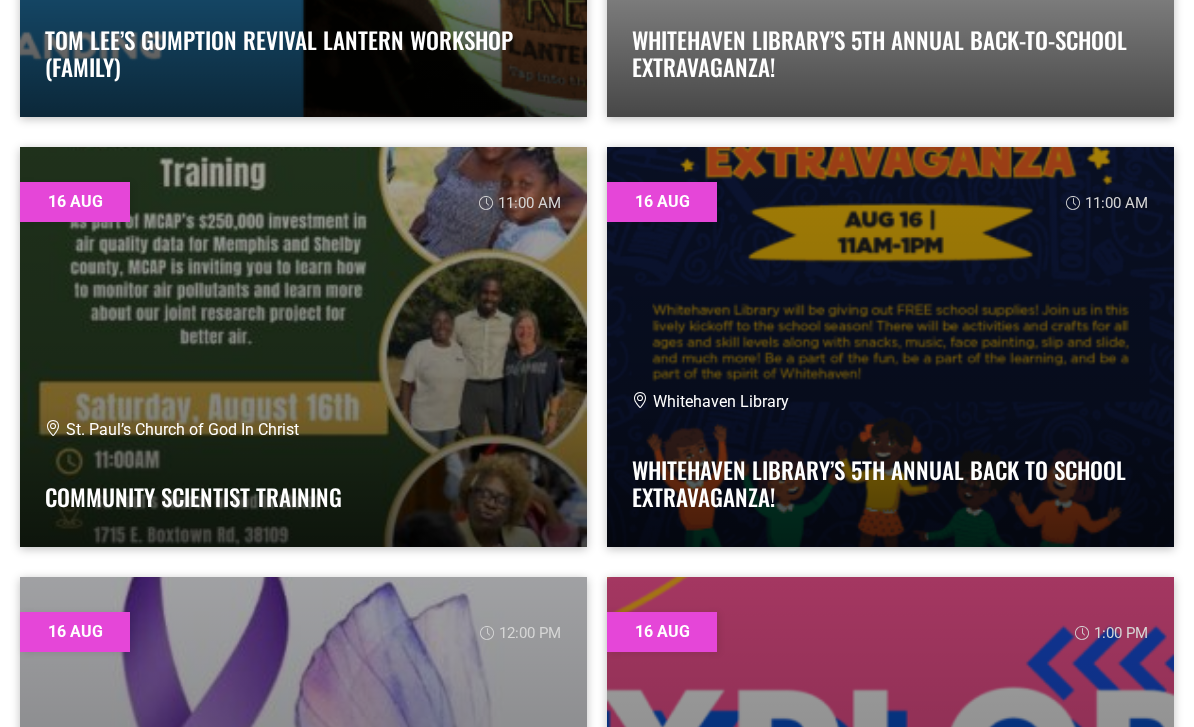 click at bounding box center (890, 347) 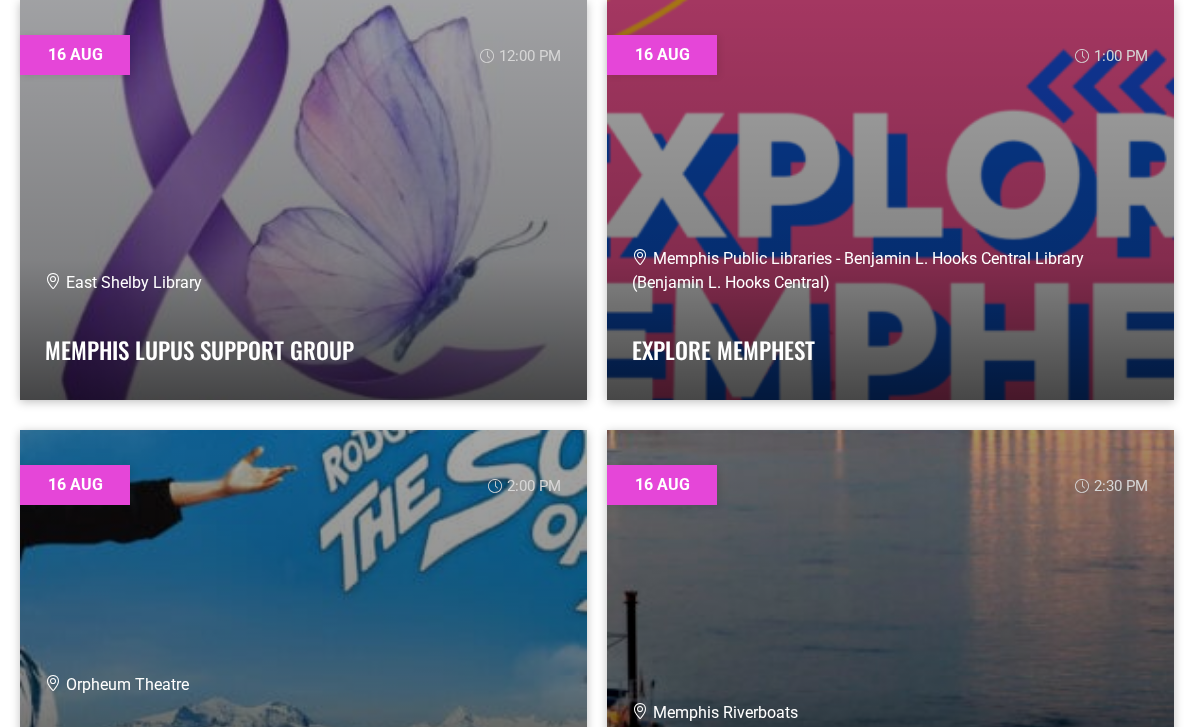 scroll, scrollTop: 40361, scrollLeft: 0, axis: vertical 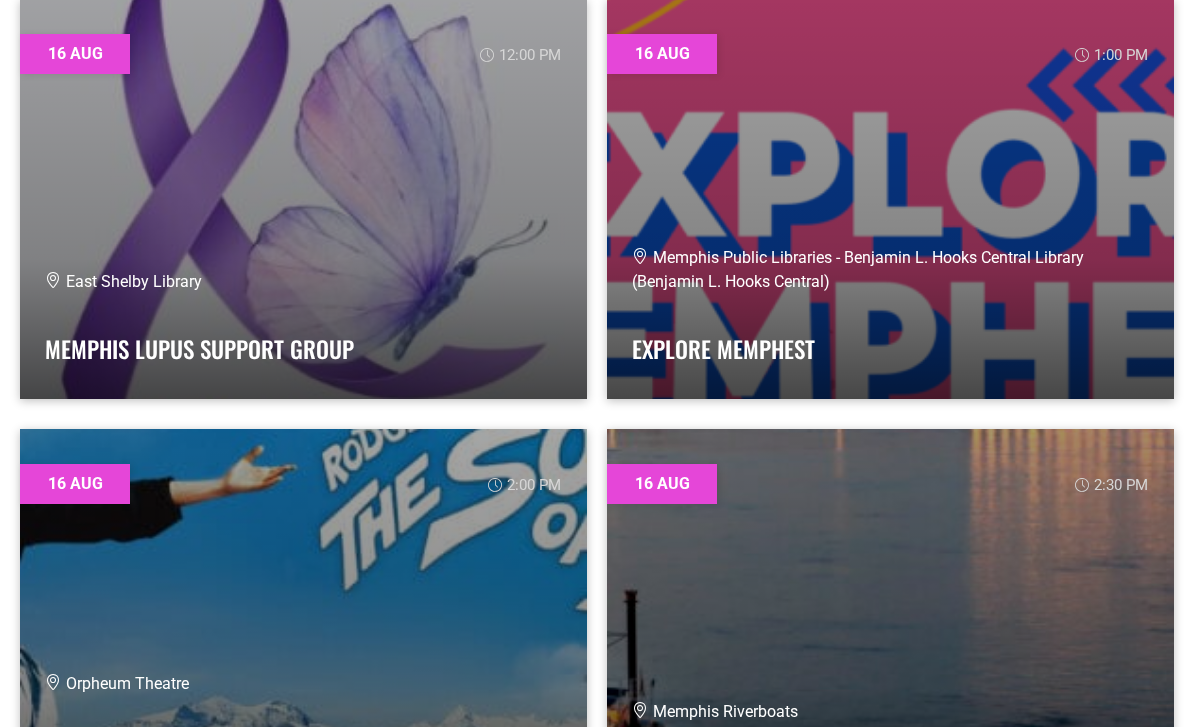 click on "Memphis Public Libraries - Benjamin L. Hooks Central Library (Benjamin L. Hooks Central)
Explore Memphest" at bounding box center [890, 310] 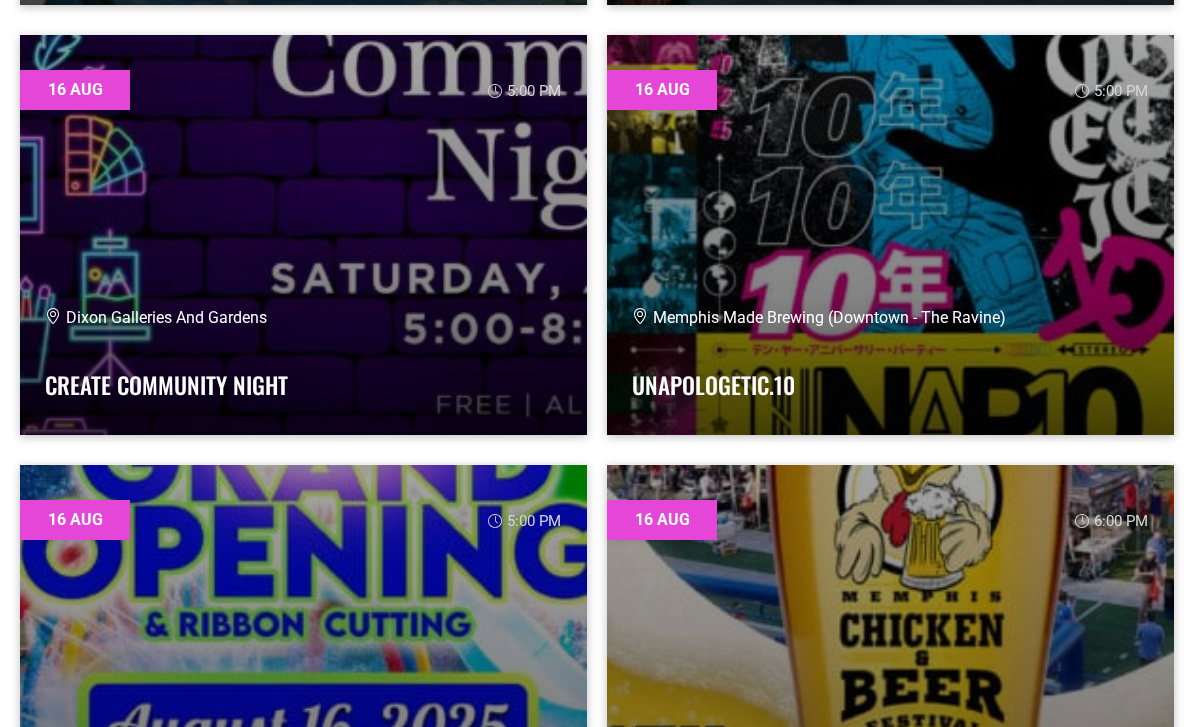 scroll, scrollTop: 41198, scrollLeft: 0, axis: vertical 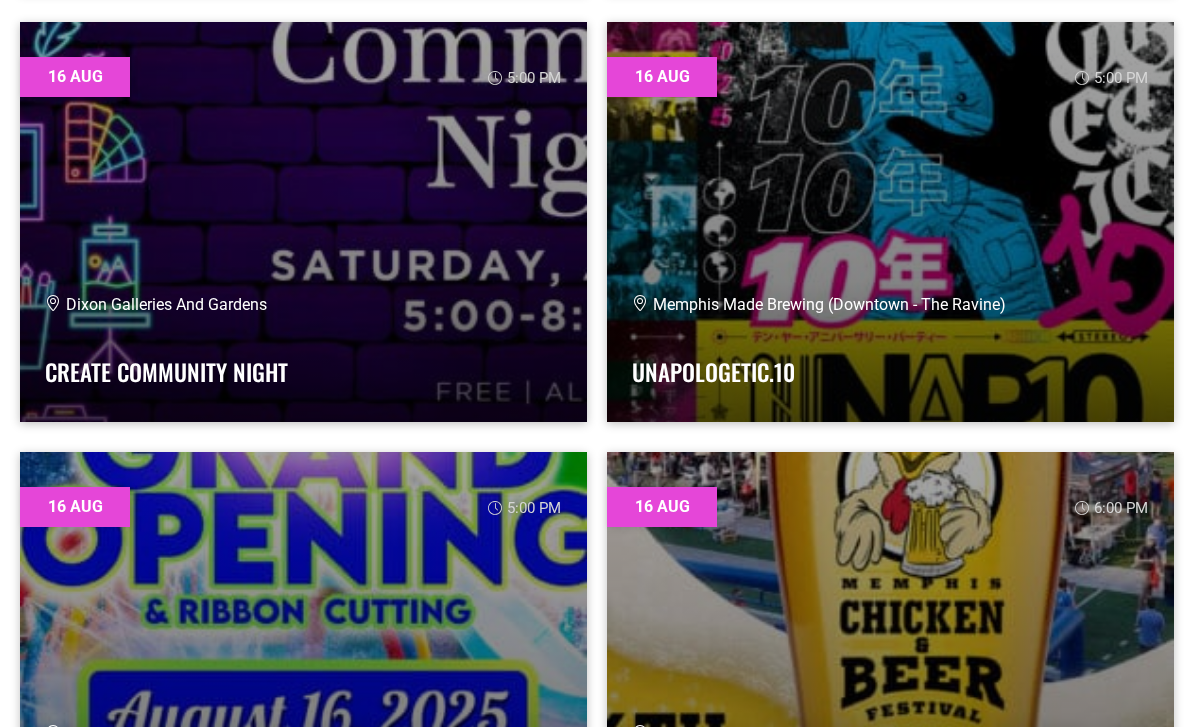 click at bounding box center (890, 222) 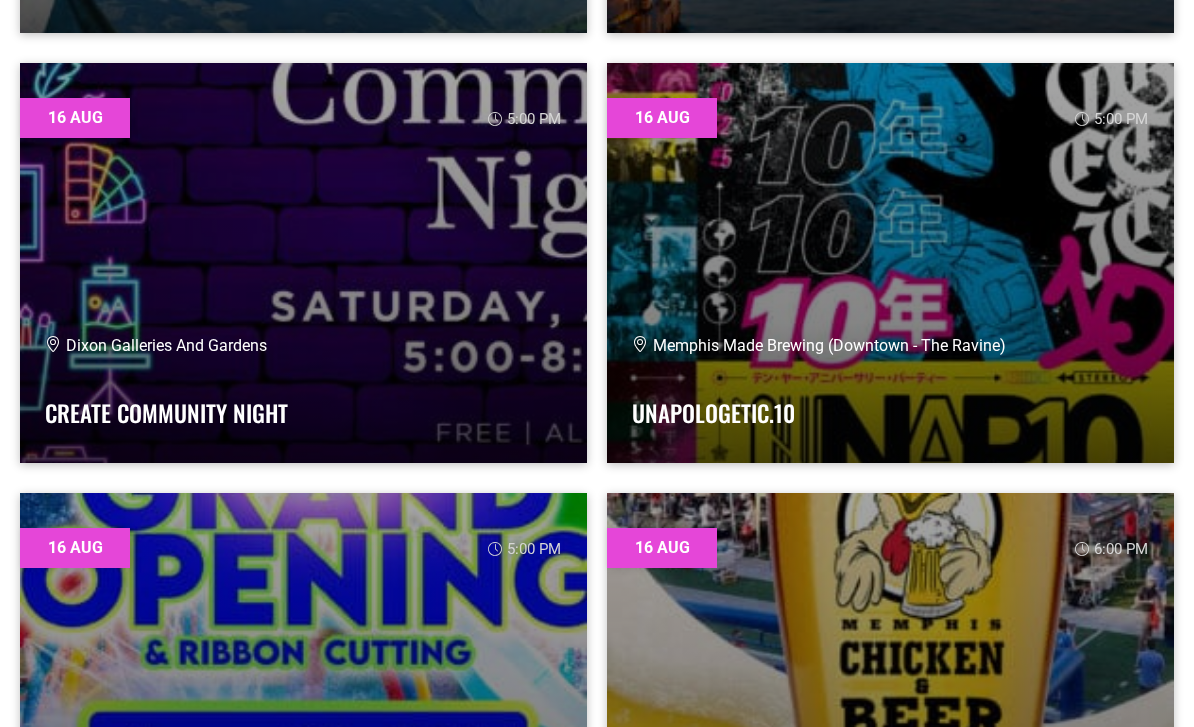scroll, scrollTop: 41157, scrollLeft: 0, axis: vertical 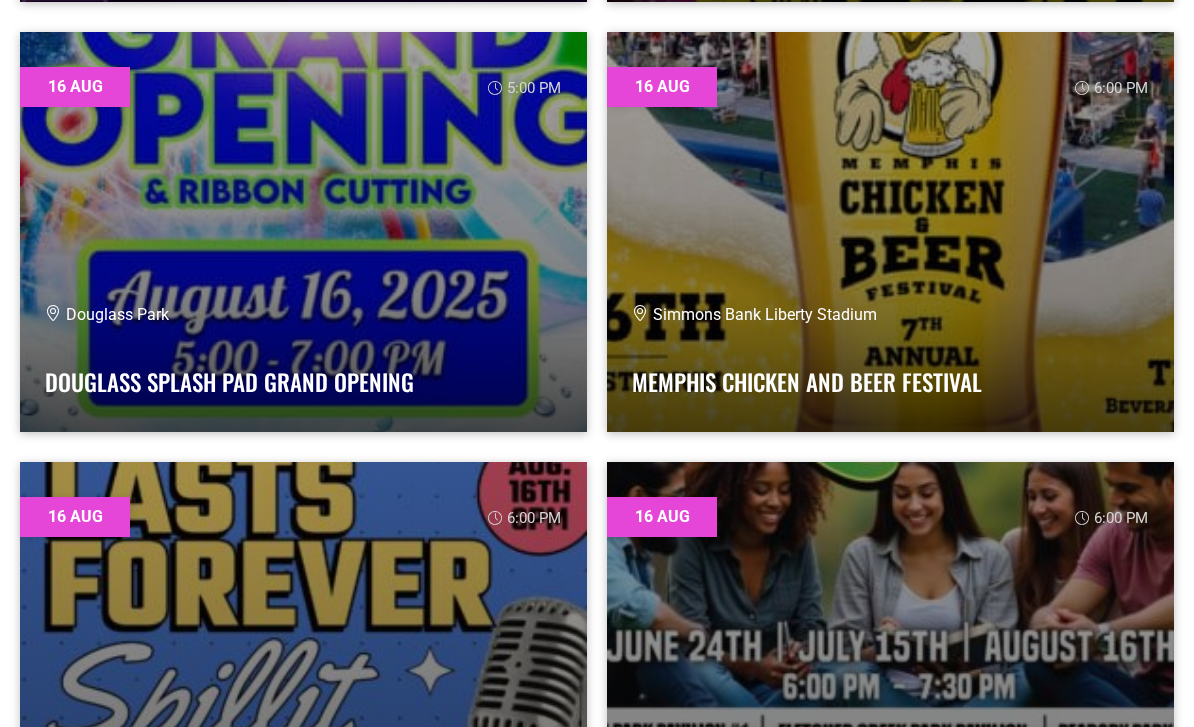 click at bounding box center (890, 233) 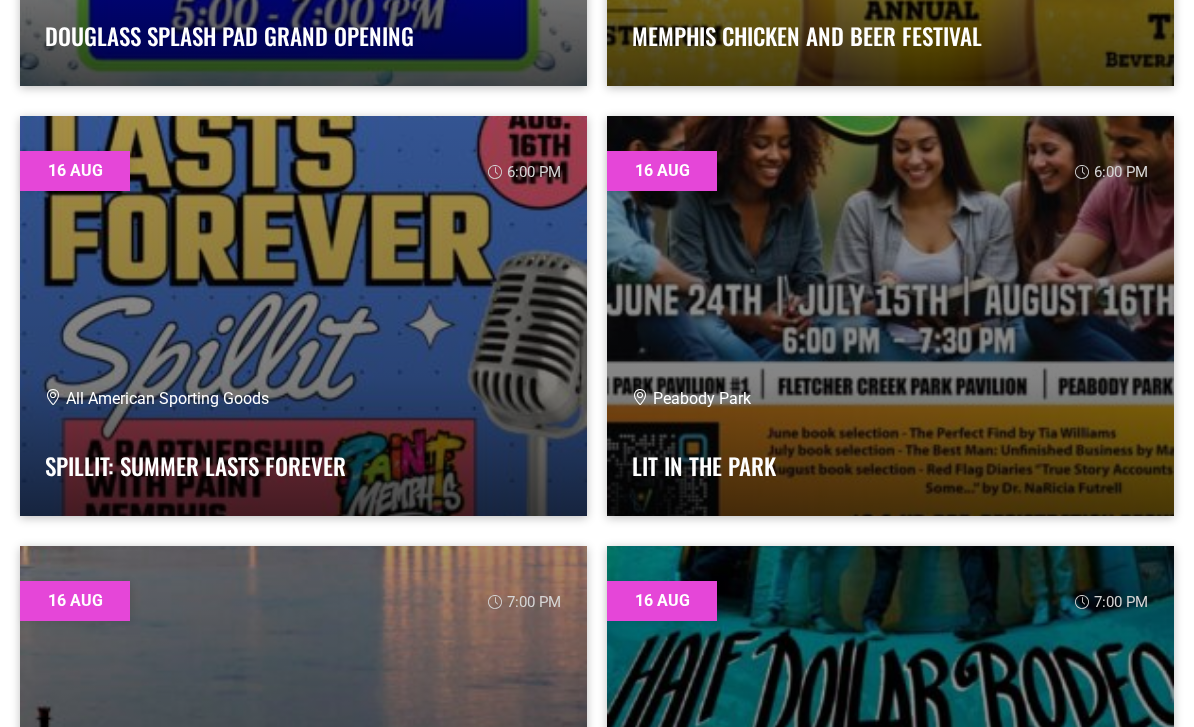 scroll, scrollTop: 41965, scrollLeft: 0, axis: vertical 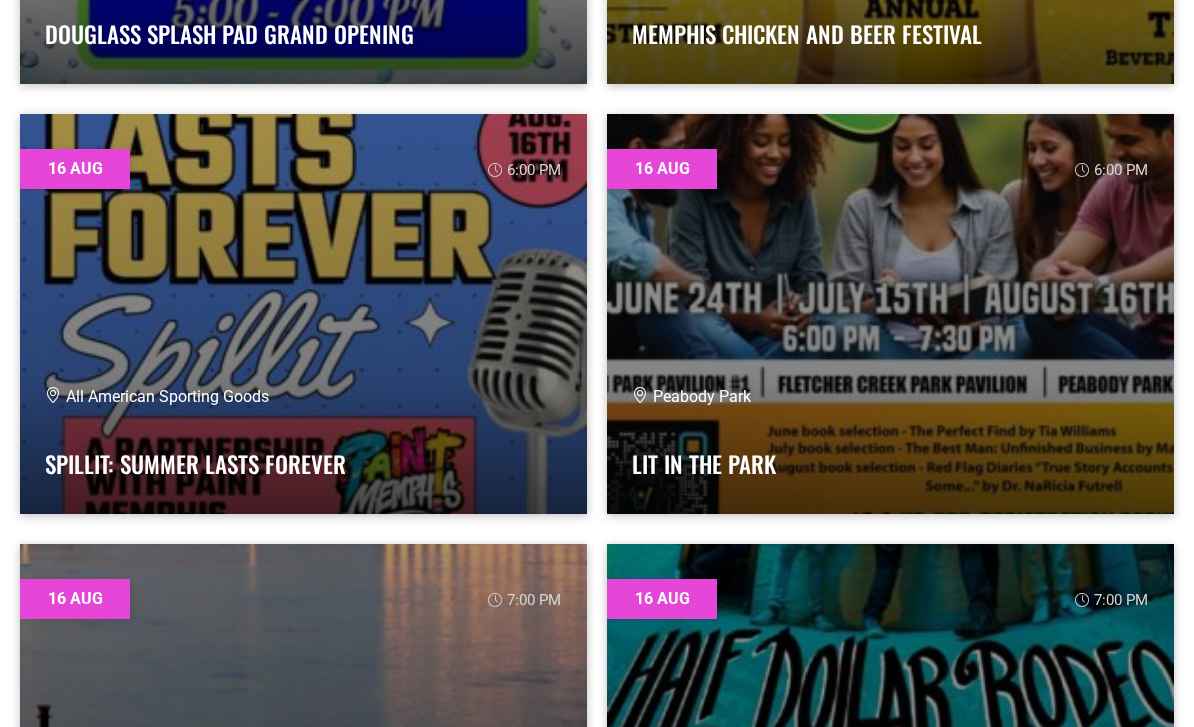 click at bounding box center (890, 314) 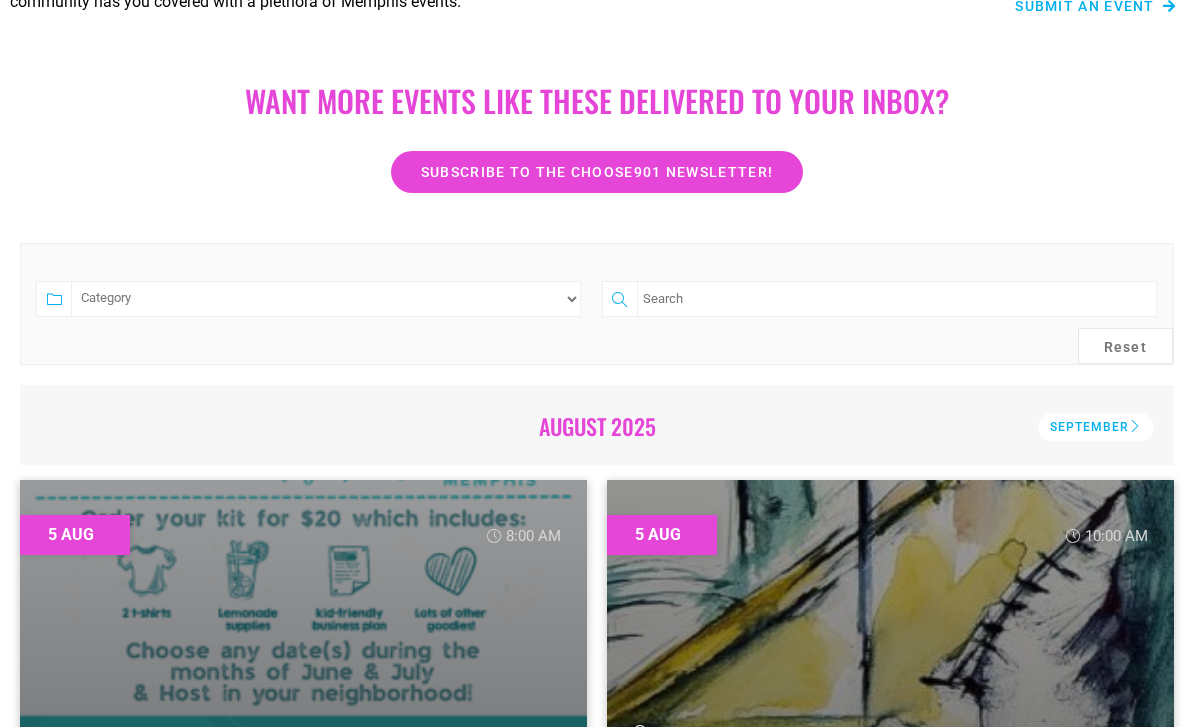 scroll, scrollTop: 320, scrollLeft: 0, axis: vertical 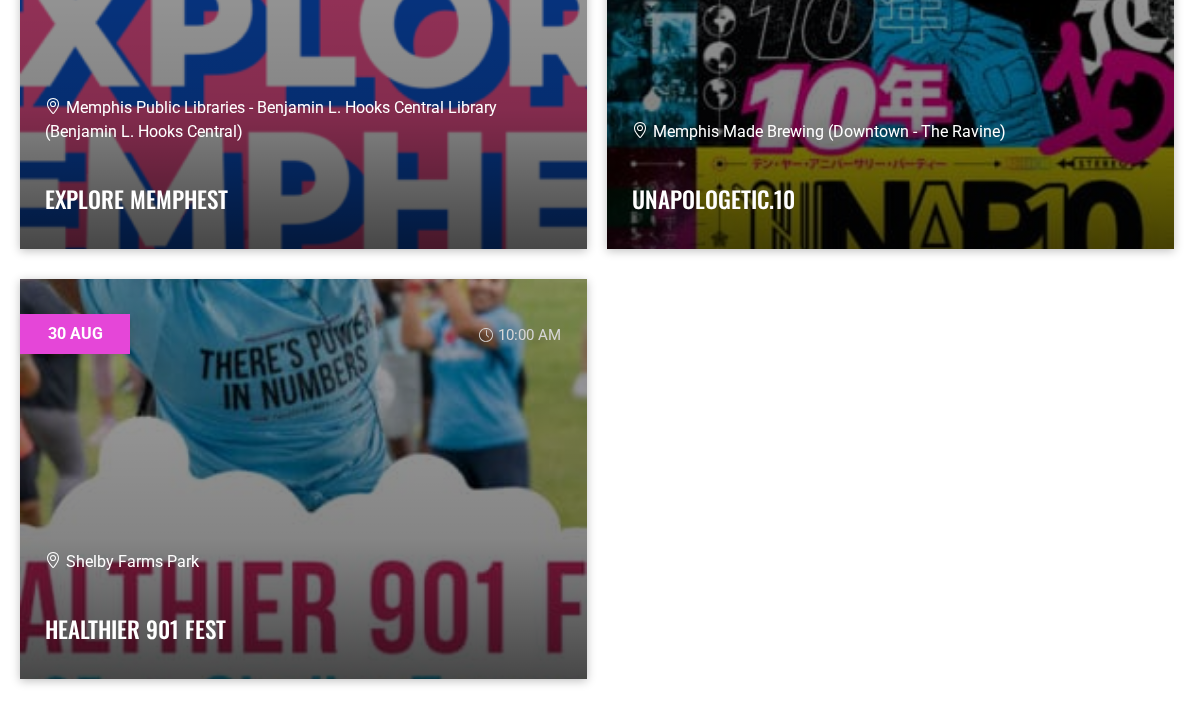 click at bounding box center [303, 480] 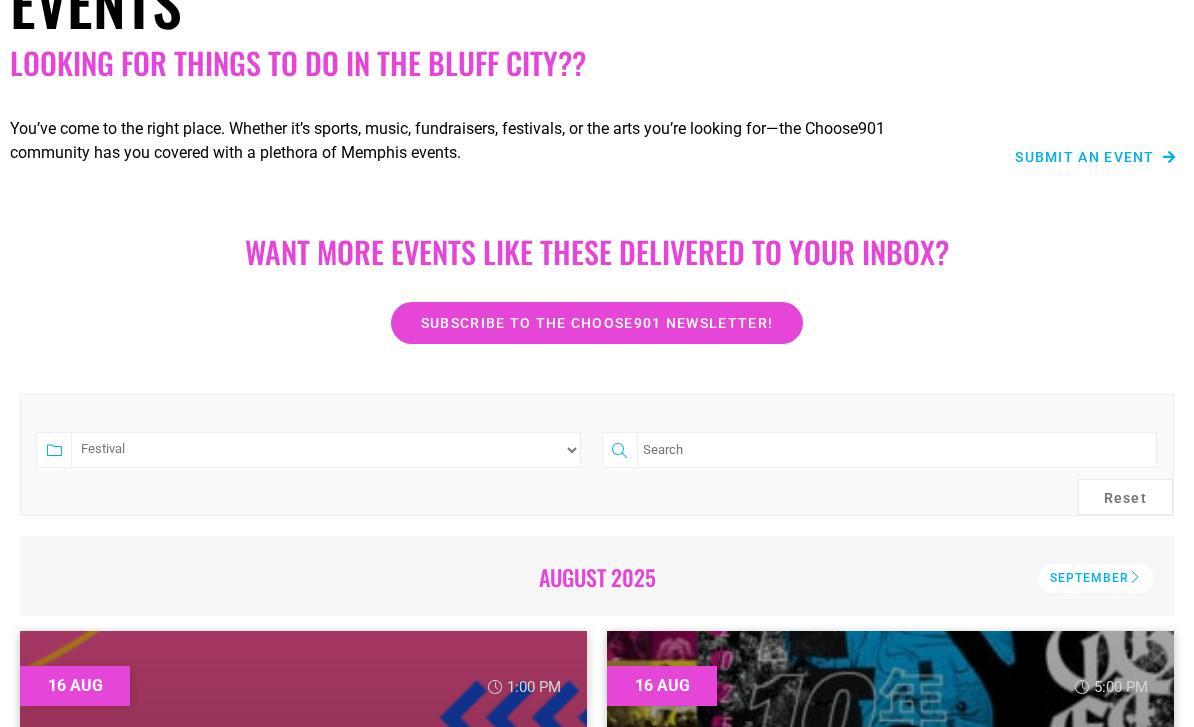 scroll, scrollTop: 169, scrollLeft: 0, axis: vertical 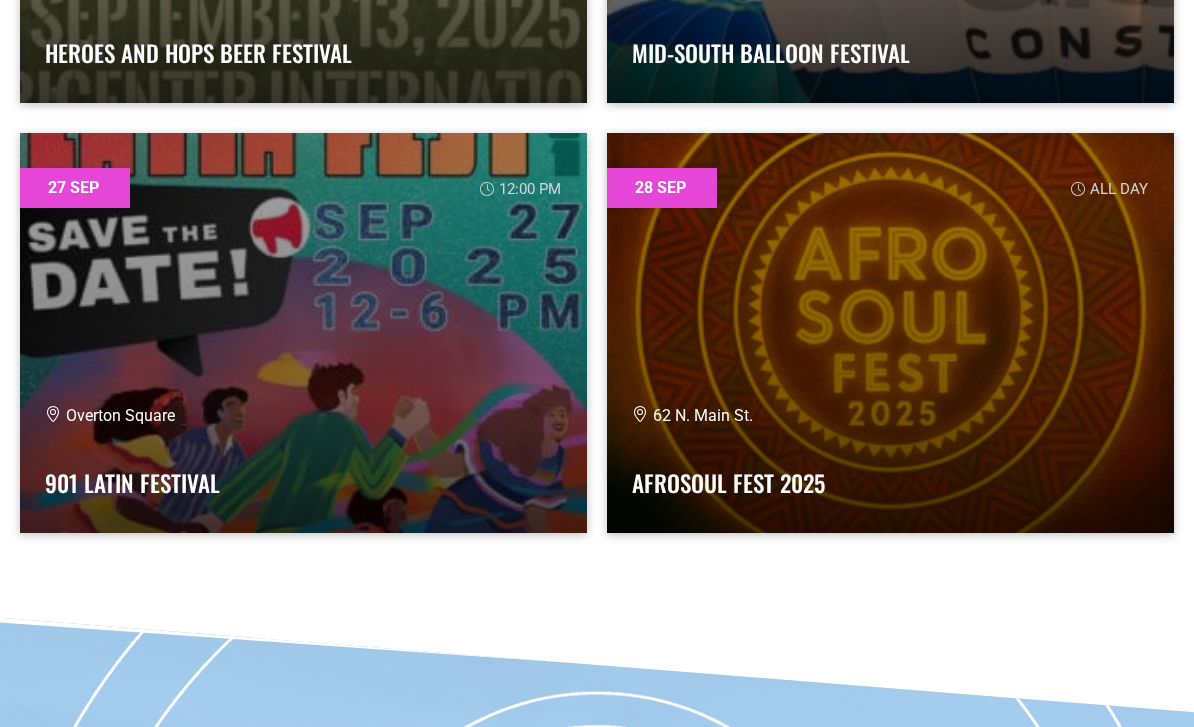 click on "Afrosoul Fest 2025" at bounding box center (890, 478) 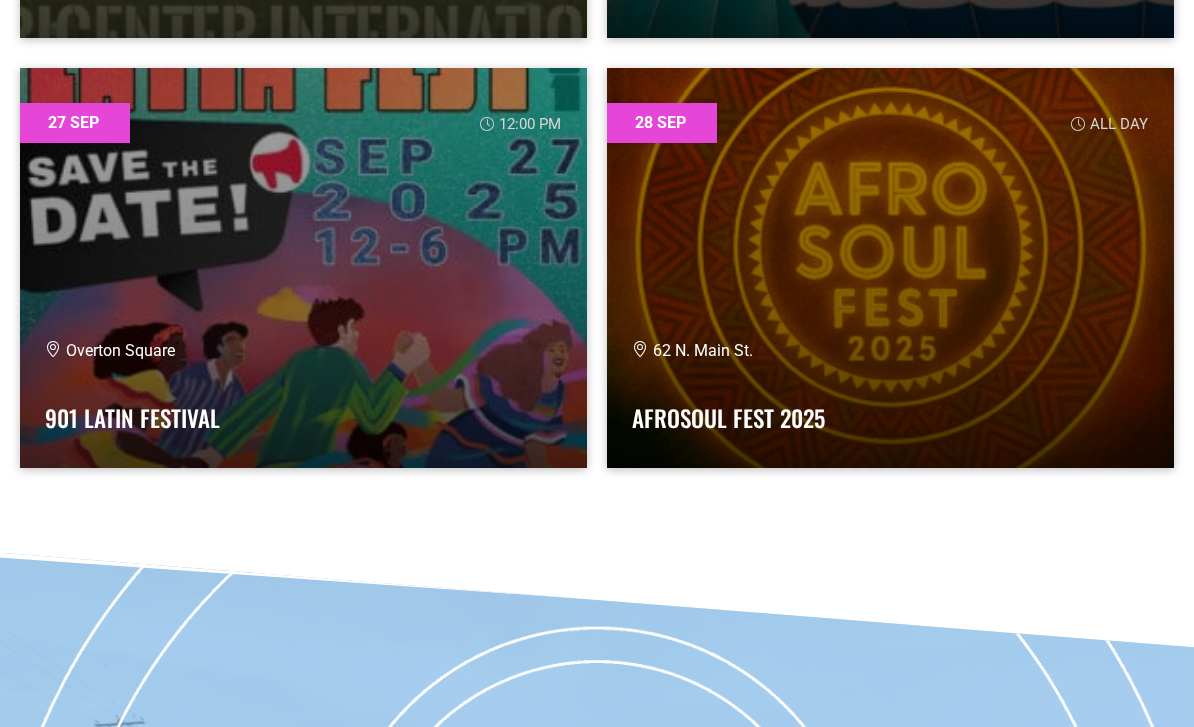 click on "Overton Square" at bounding box center (303, 351) 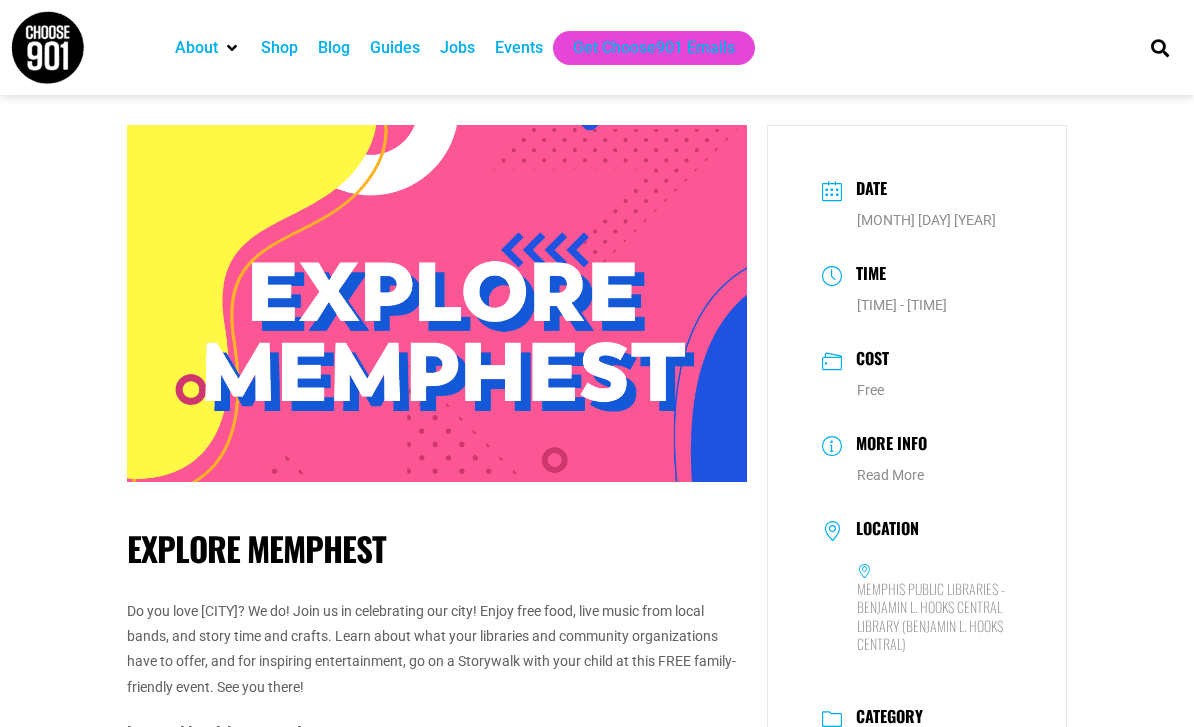 scroll, scrollTop: 0, scrollLeft: 0, axis: both 